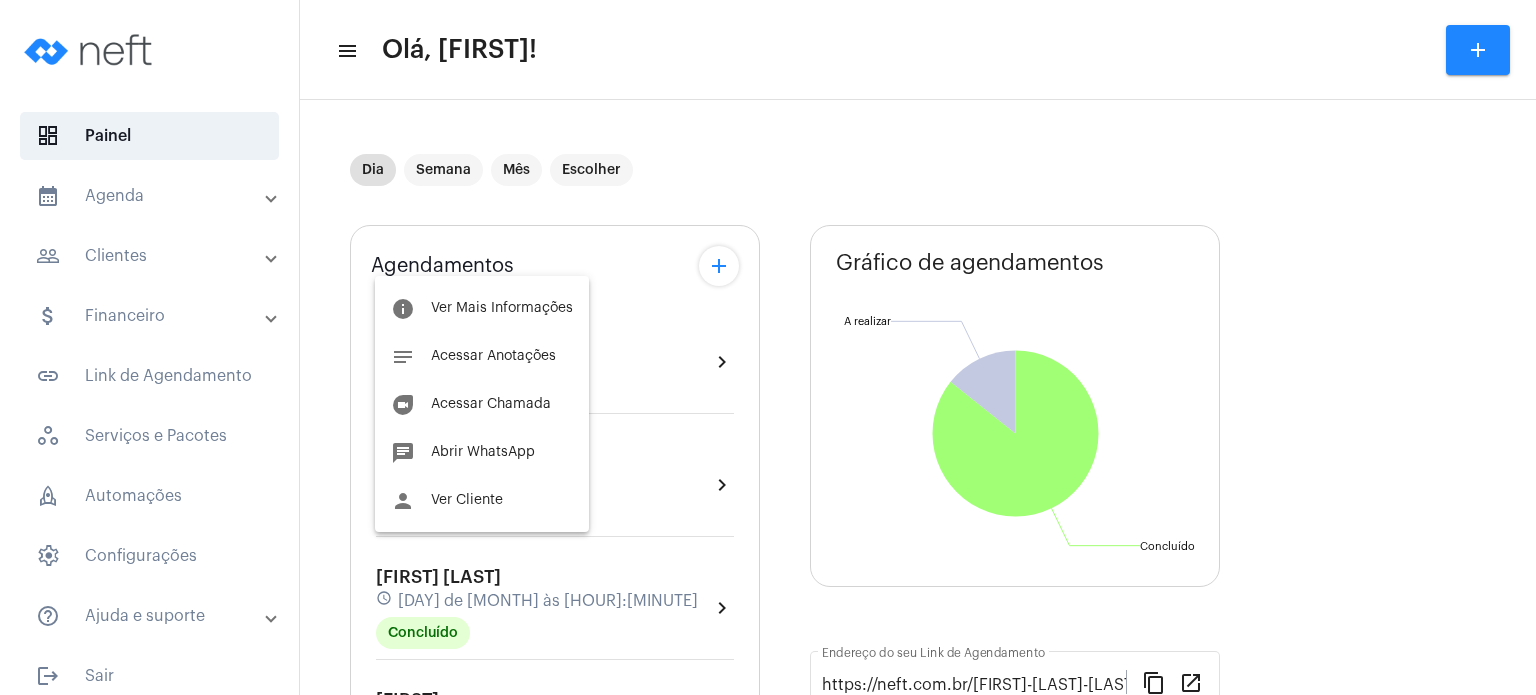 scroll, scrollTop: 0, scrollLeft: 0, axis: both 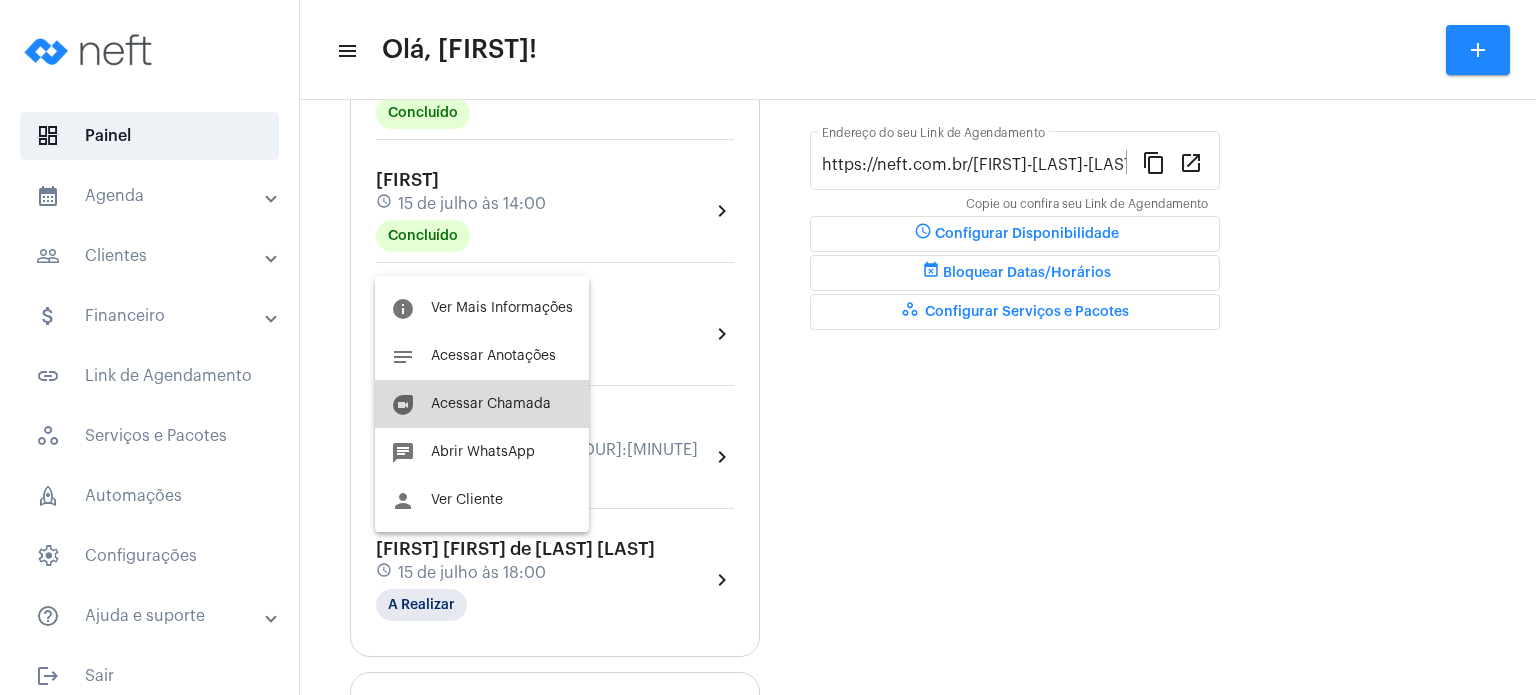 click on "Acessar Chamada" at bounding box center (491, 404) 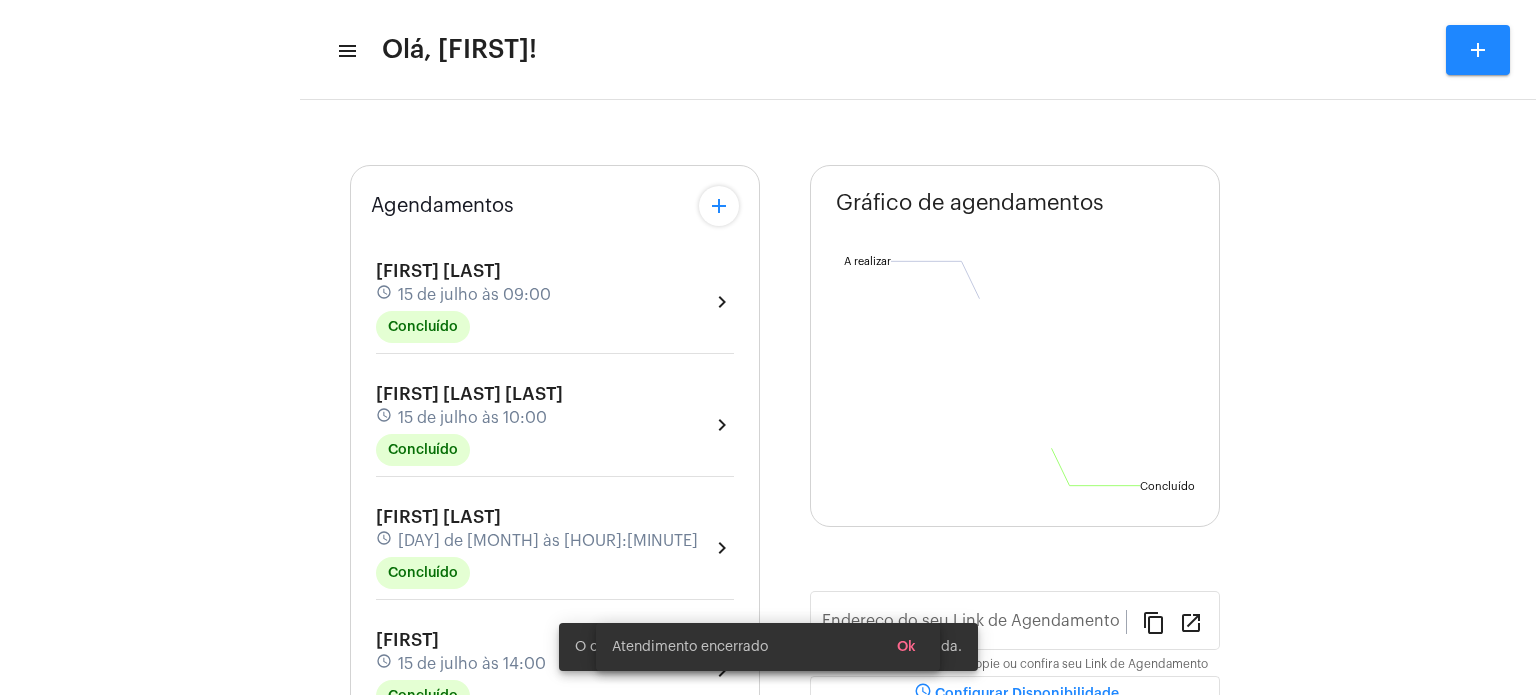 type on "https://neft.com.br/[FIRST]-[LAST]-[LAST]" 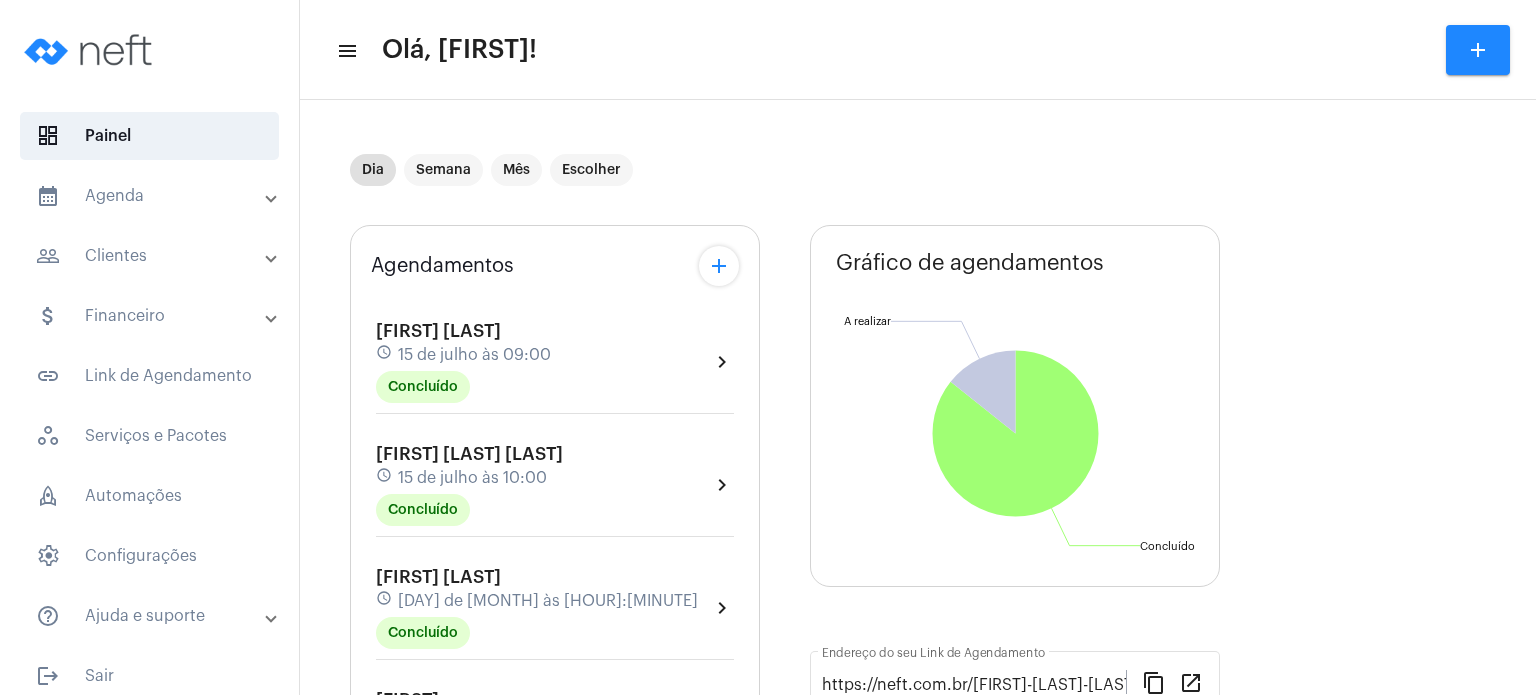 click on "Agendamentos add Sabrina Fim schedule 15 de julho às 09:00 Concluído  chevron_right  Alice Ambrozin Falçoni schedule 15 de julho às 10:00 Concluído  chevron_right  Isabela Guidinele schedule 15 de julho às 13:00 Concluído  chevron_right  Mayk schedule 15 de julho às 14:00 Concluído  chevron_right  Lucas Nalli schedule 15 de julho às 15:00 Concluído  chevron_right  Melina Nali schedule 15 de julho às 16:00 Concluído  chevron_right  Ana Paula da Silva Dettmann schedule 15 de julho às 18:00 A Realizar  chevron_right" 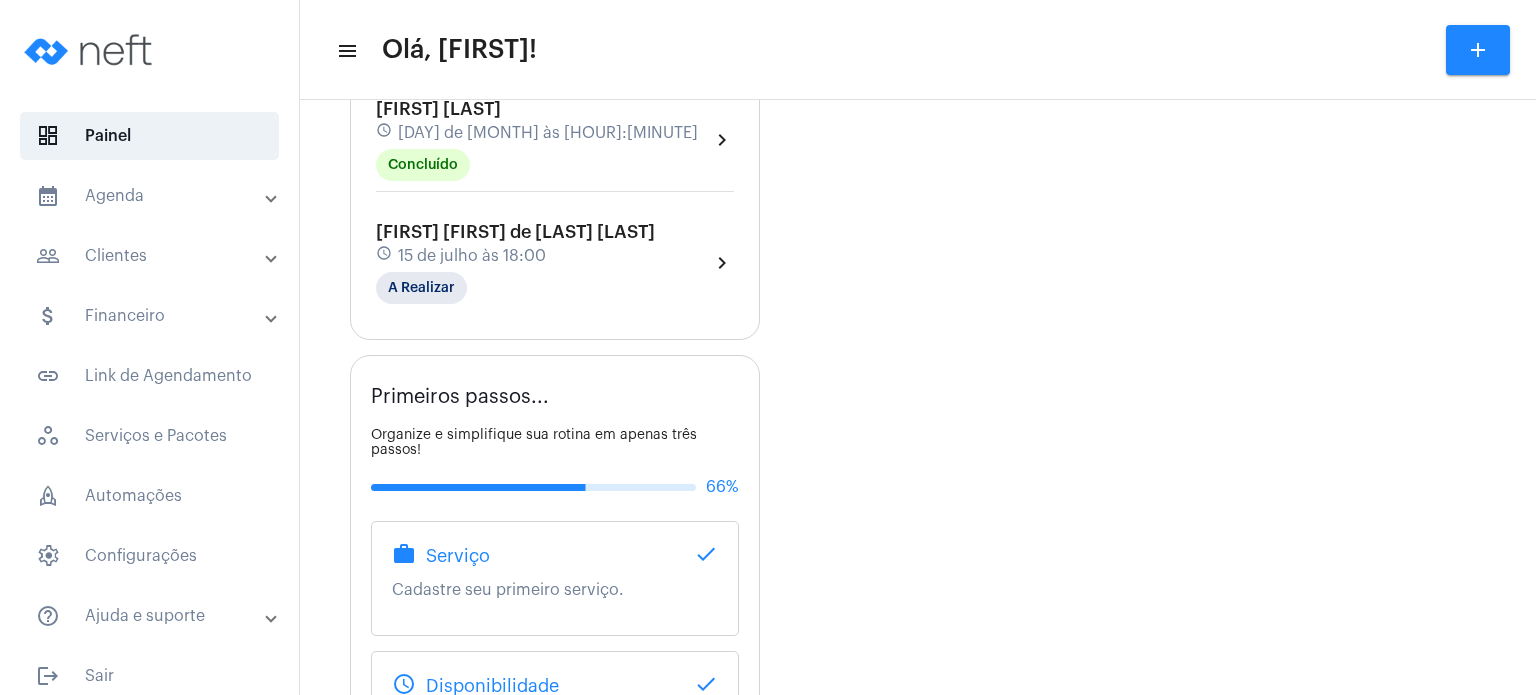 scroll, scrollTop: 840, scrollLeft: 0, axis: vertical 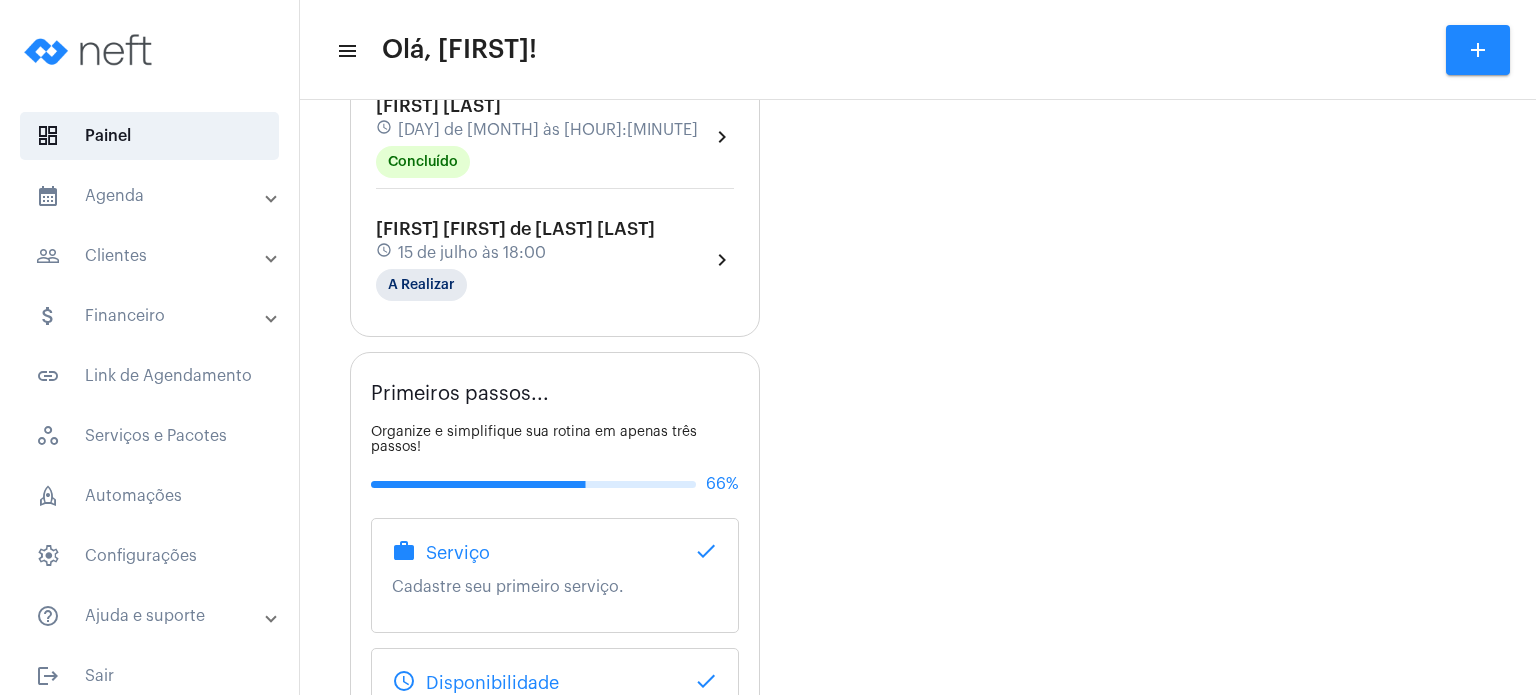 click on "Ana Paula da Silva Dettmann schedule 15 de julho às 18:00 A Realizar" 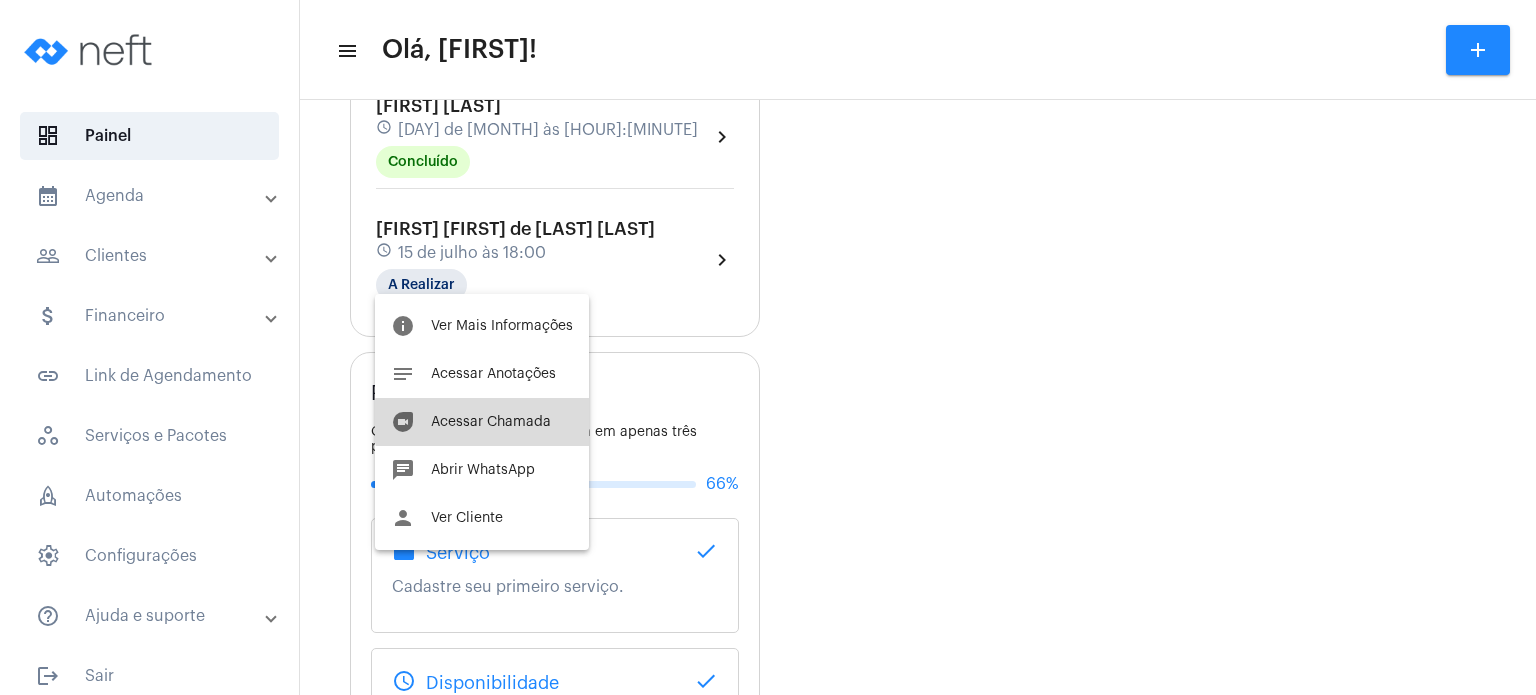 click on "Acessar Chamada" at bounding box center [491, 422] 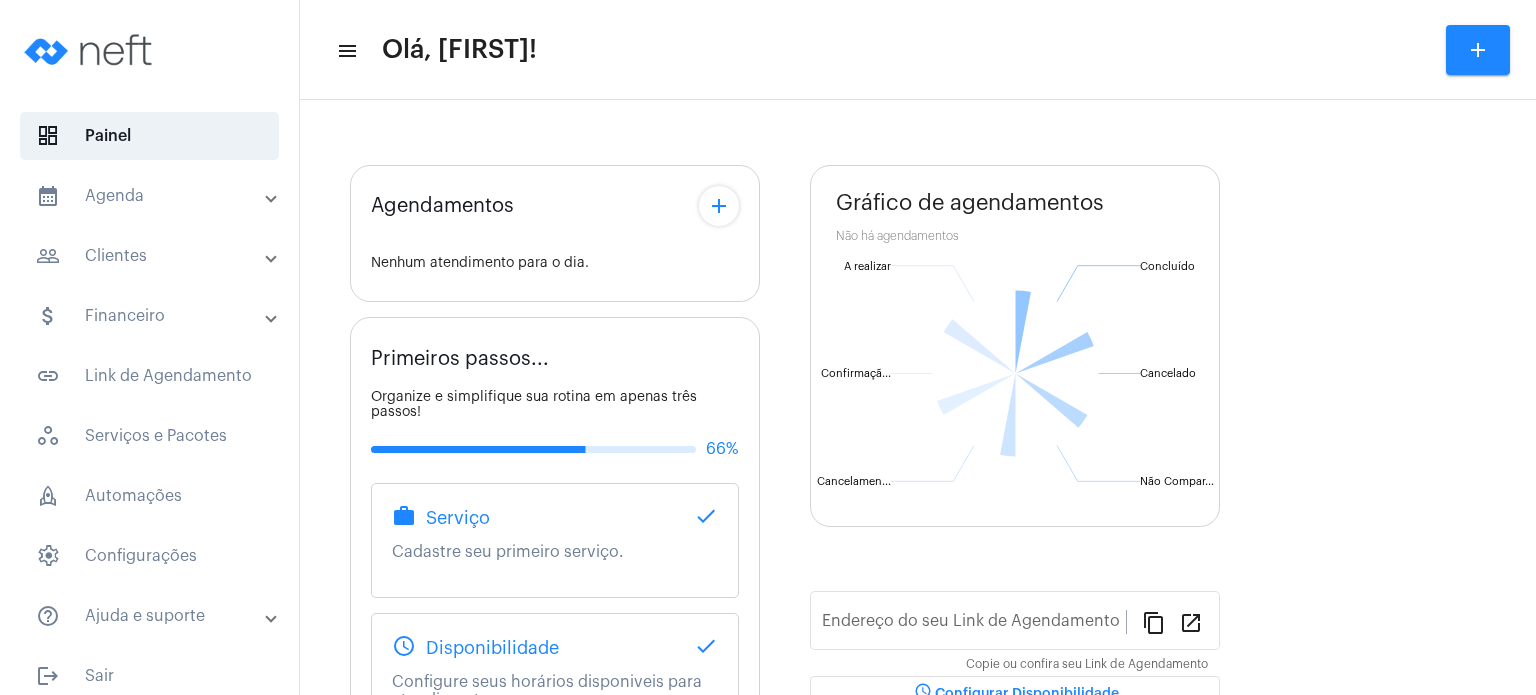 scroll, scrollTop: 0, scrollLeft: 0, axis: both 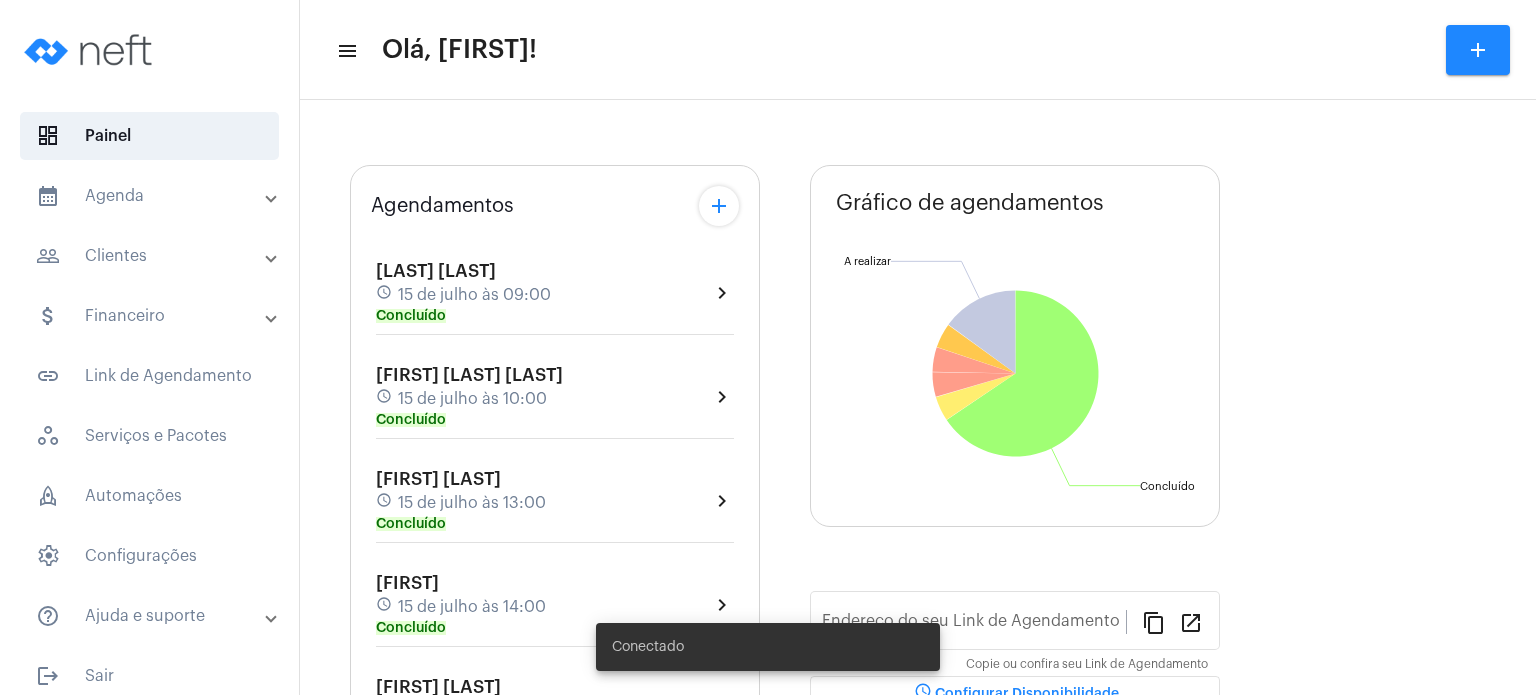 type on "https://neft.com.br/[FIRST]-[LAST]-[LAST]" 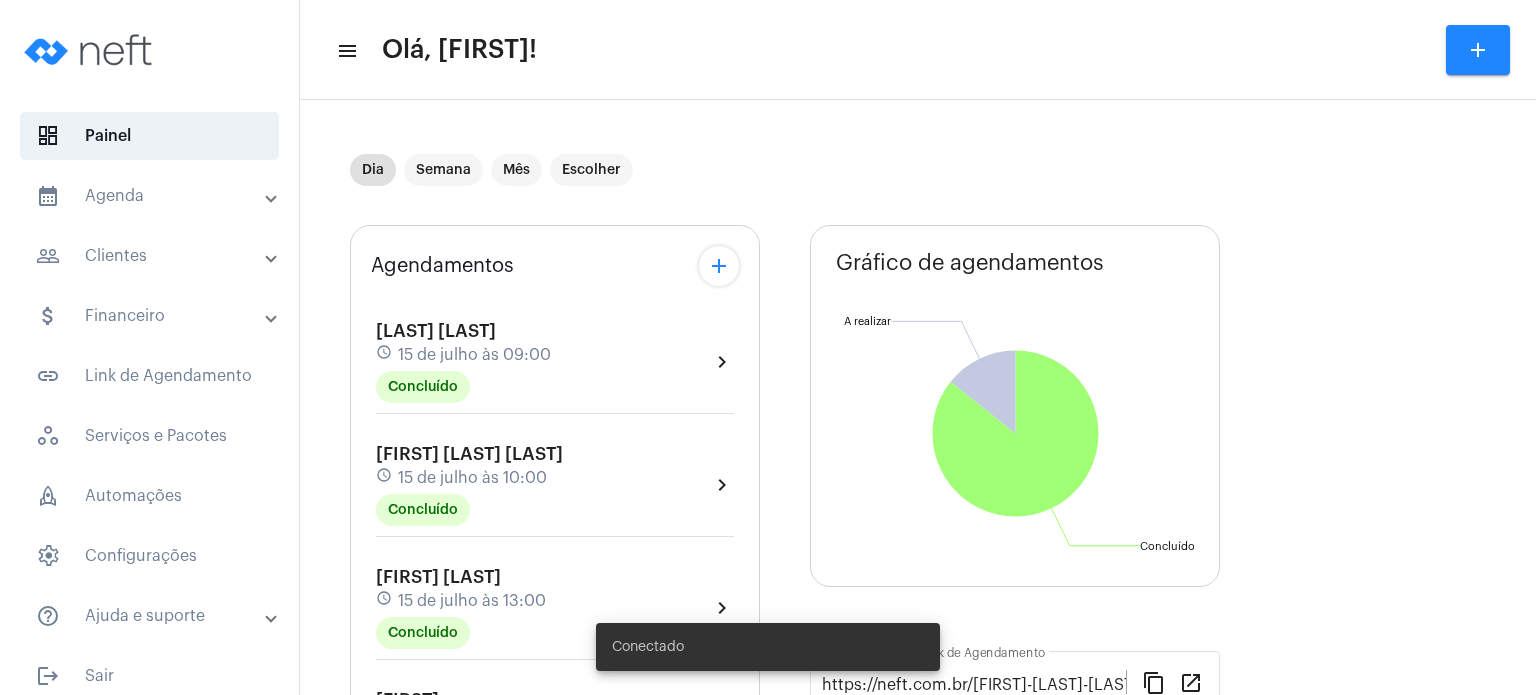 click on "Dia Semana Mês Escolher Agendamentos add [LAST] [LAST] schedule 15 de julho às 09:00 Concluído  chevron_right  [FIRST] [LAST] [LAST] schedule 15 de julho às 10:00 Concluído  chevron_right  [FIRST] [LAST] schedule 15 de julho às 13:00 Concluído  chevron_right  [FIRST] schedule 15 de julho às 14:00 Concluído  chevron_right  [FIRST] [LAST] schedule 15 de julho às 15:00 Concluído  chevron_right  [FIRST] [LAST] schedule 15 de julho às 16:00 Concluído  chevron_right  [FIRST] [LAST] [LAST] [LAST] schedule 15 de julho às 18:00 A Realizar  chevron_right  Primeiros passos...  Organize e simplifique sua rotina em apenas três passos! 66% work Serviço  done  Cadastre seu primeiro serviço. schedule Disponibilidade  done   Configure seus horários disponiveis para atendimento.  event_available Agendamento  chevron_right   Receba um agendamento pelo Link de Agendamento.  Gráfico de agendamentos Não há agendamentos Concluído  Concluído  A realizar  A realizar  https://neft.com.br/[FIRST]-[LAST]-[LAST] open_in_new" 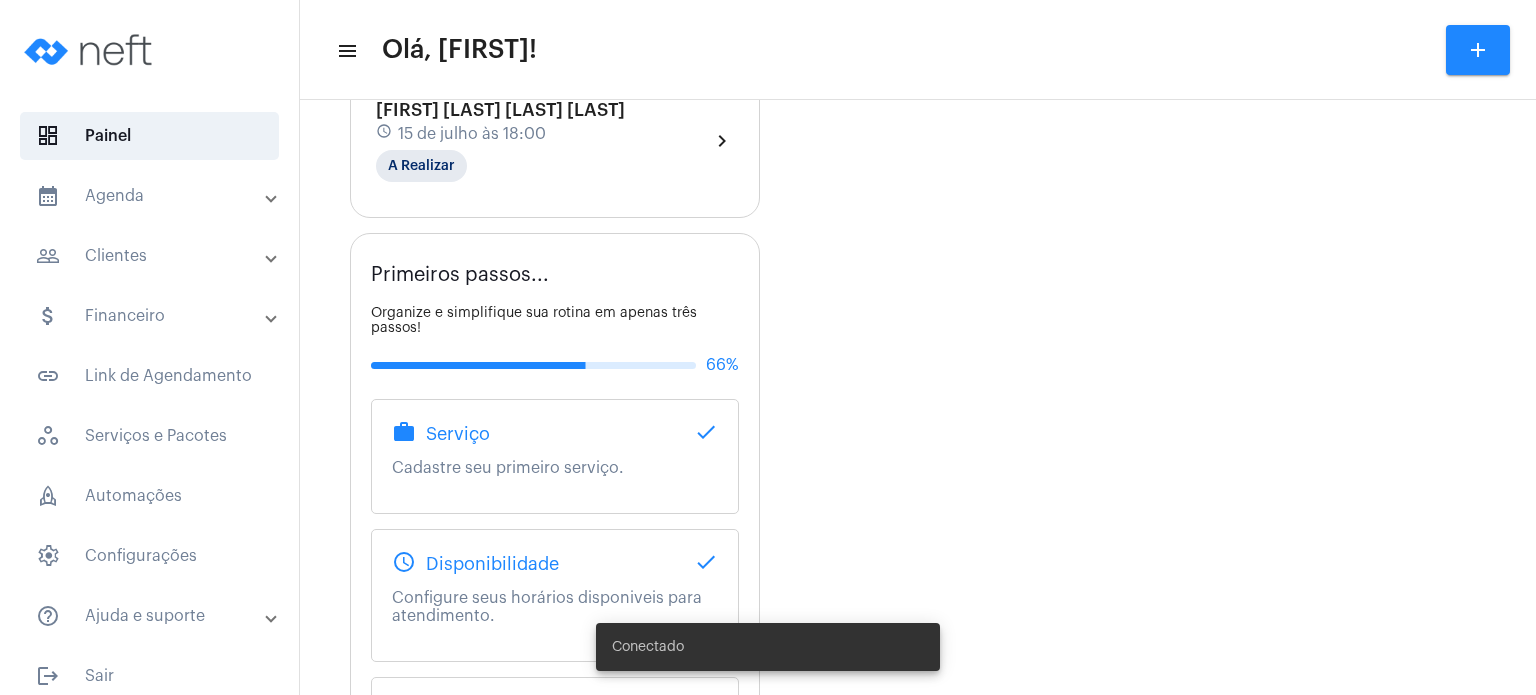 scroll, scrollTop: 960, scrollLeft: 0, axis: vertical 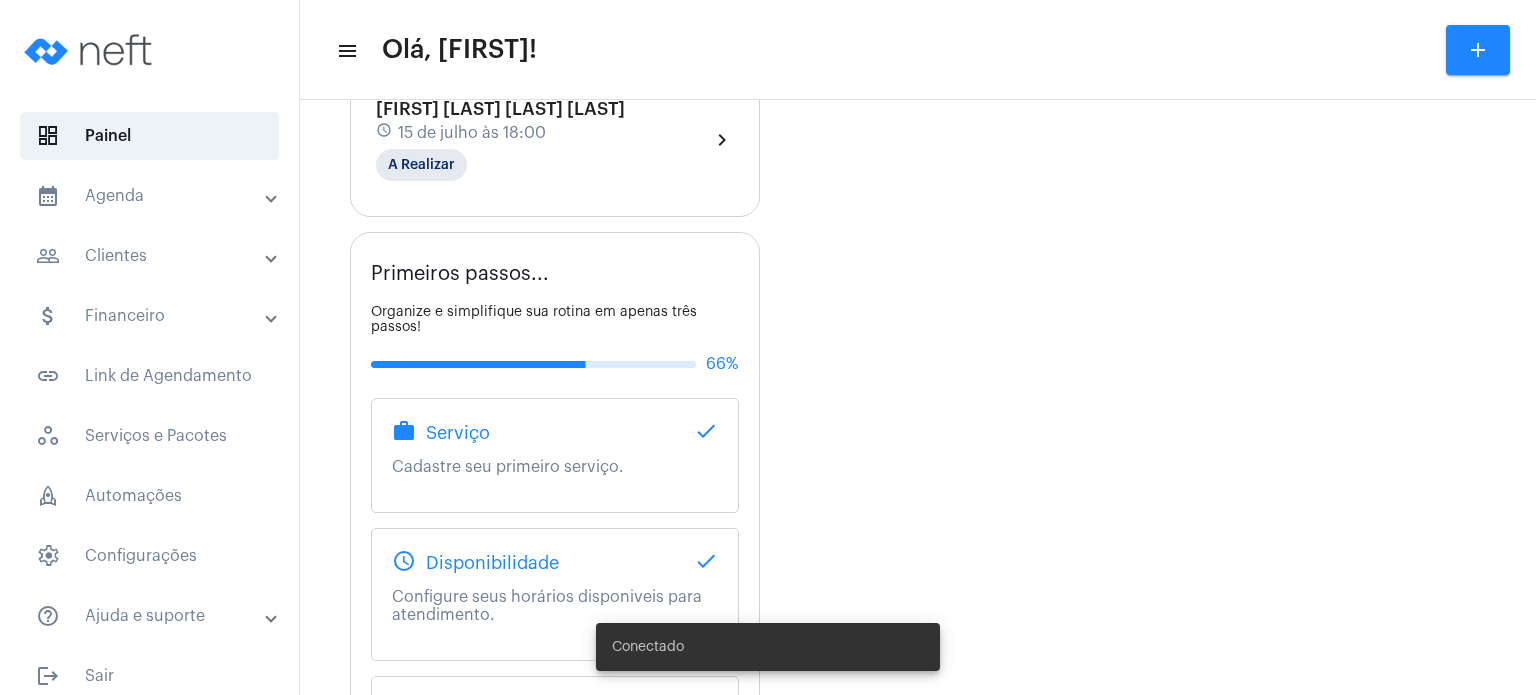 click on "15 de julho às 18:00" 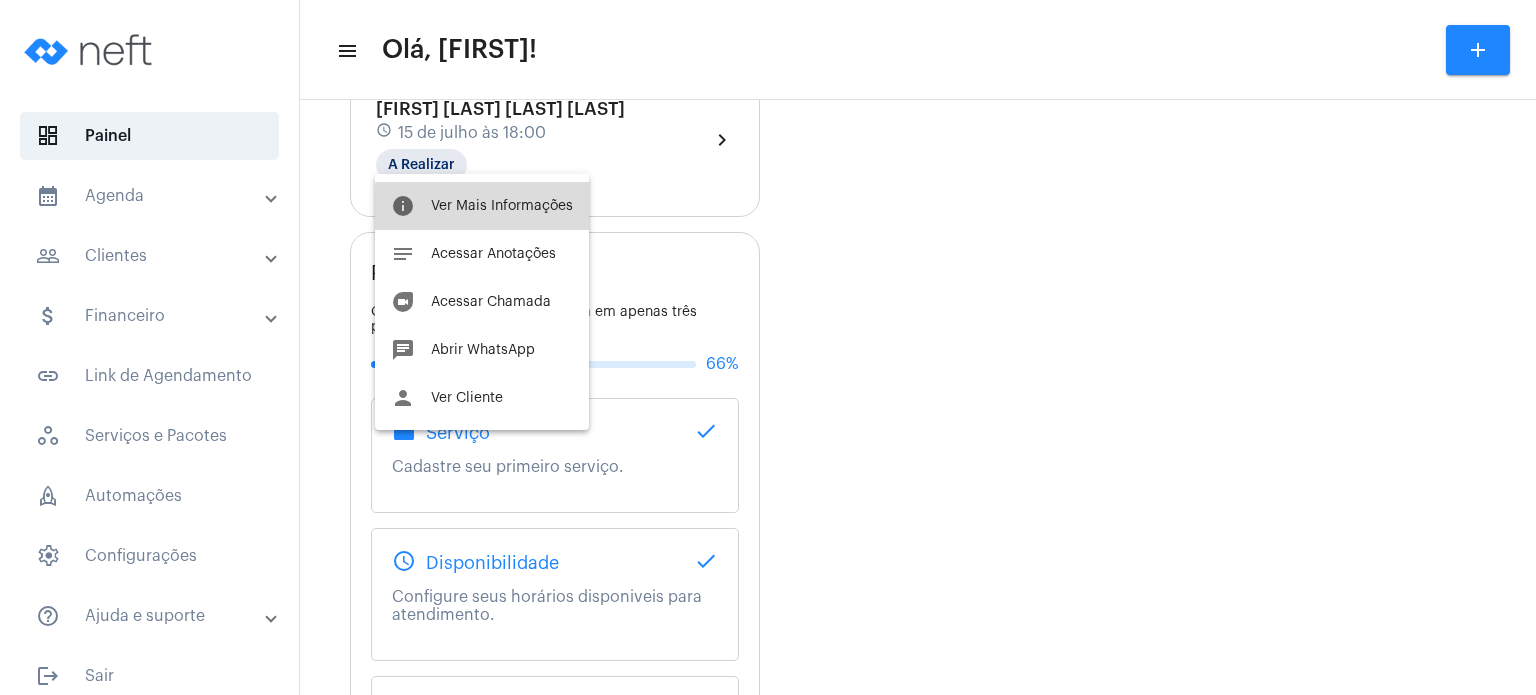 click on "Ver Mais Informações" at bounding box center (502, 206) 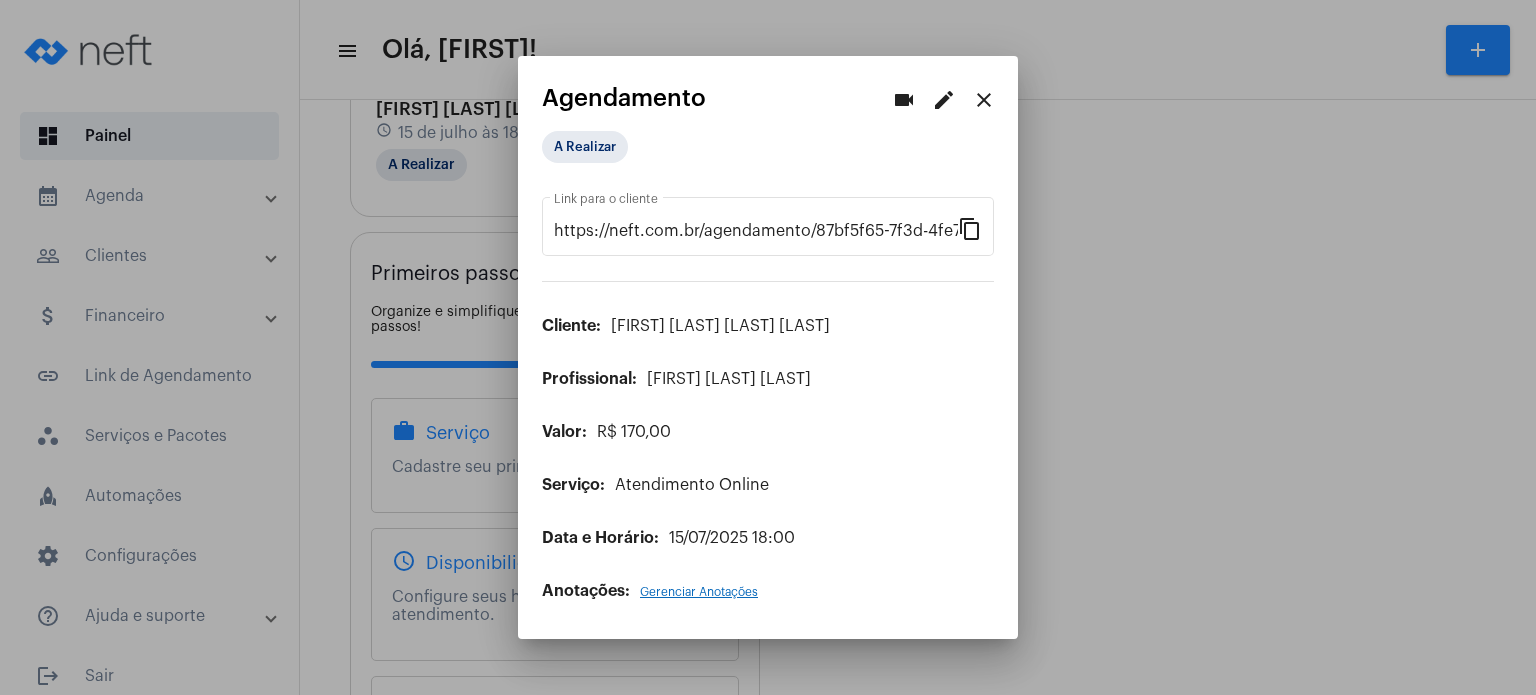 click on "edit" at bounding box center (944, 100) 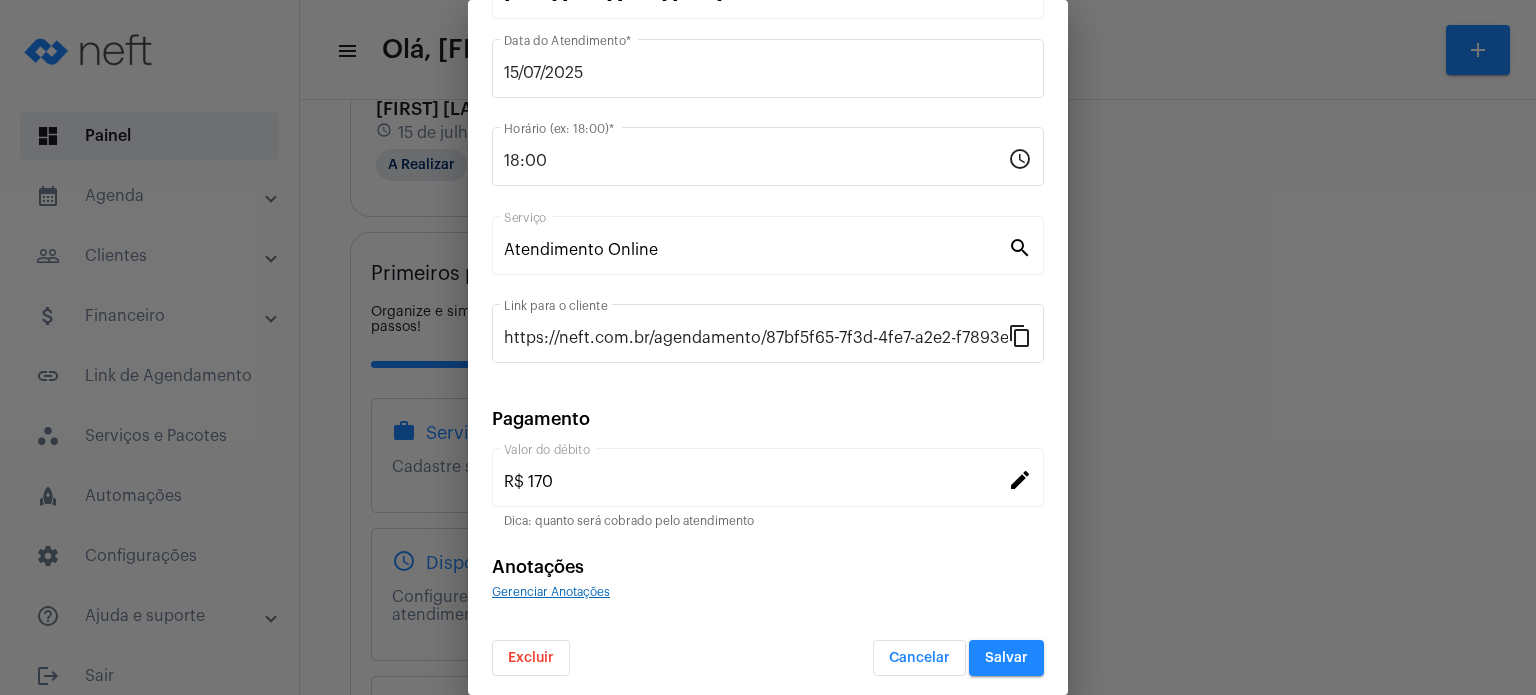 scroll, scrollTop: 163, scrollLeft: 0, axis: vertical 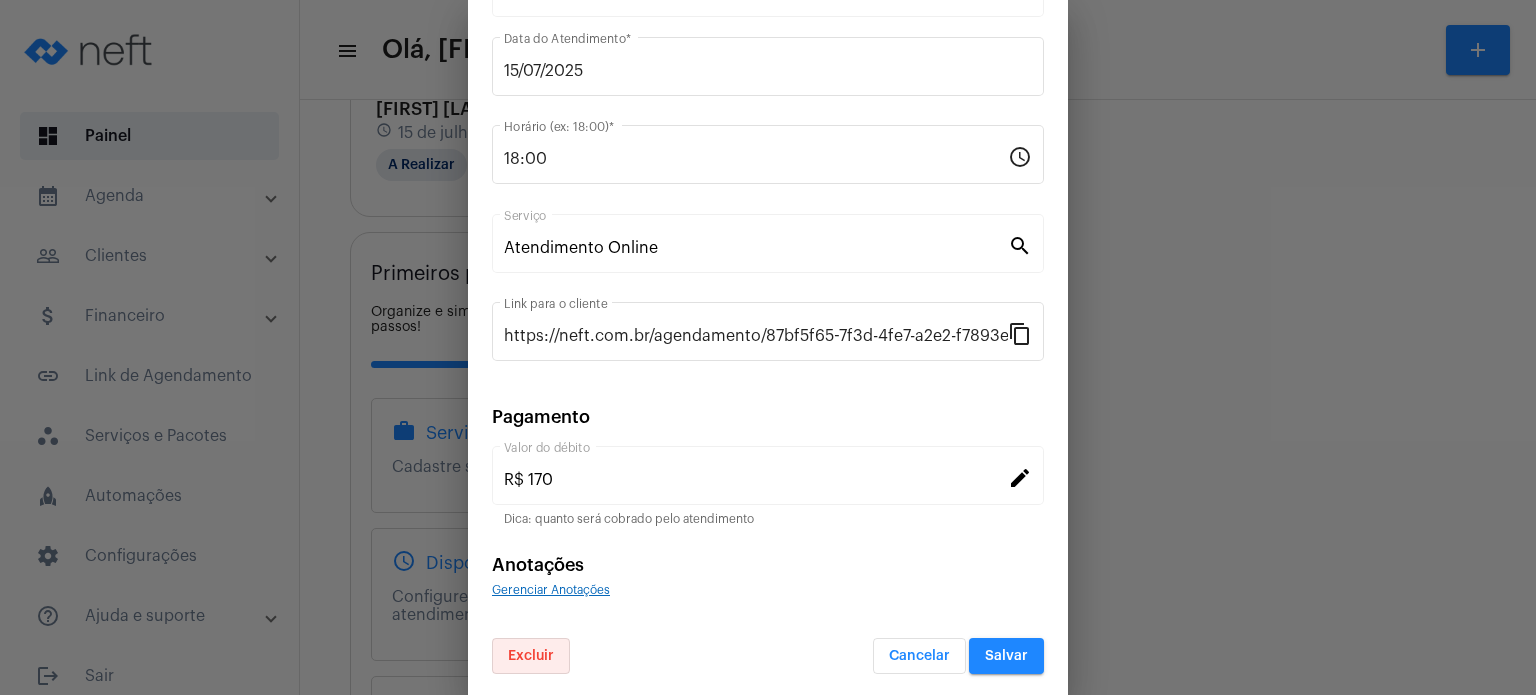 click on "Excluir" at bounding box center [531, 656] 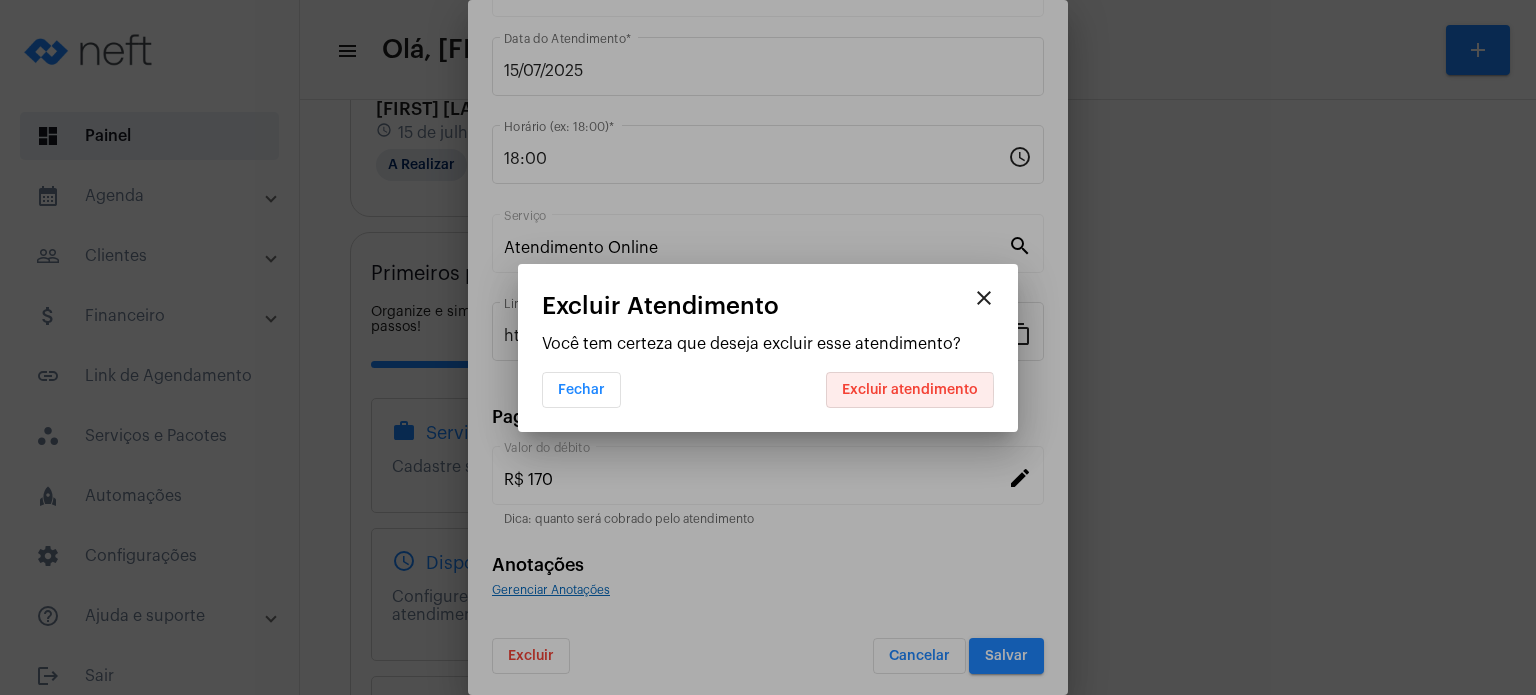 click on "Excluir atendimento" at bounding box center [910, 390] 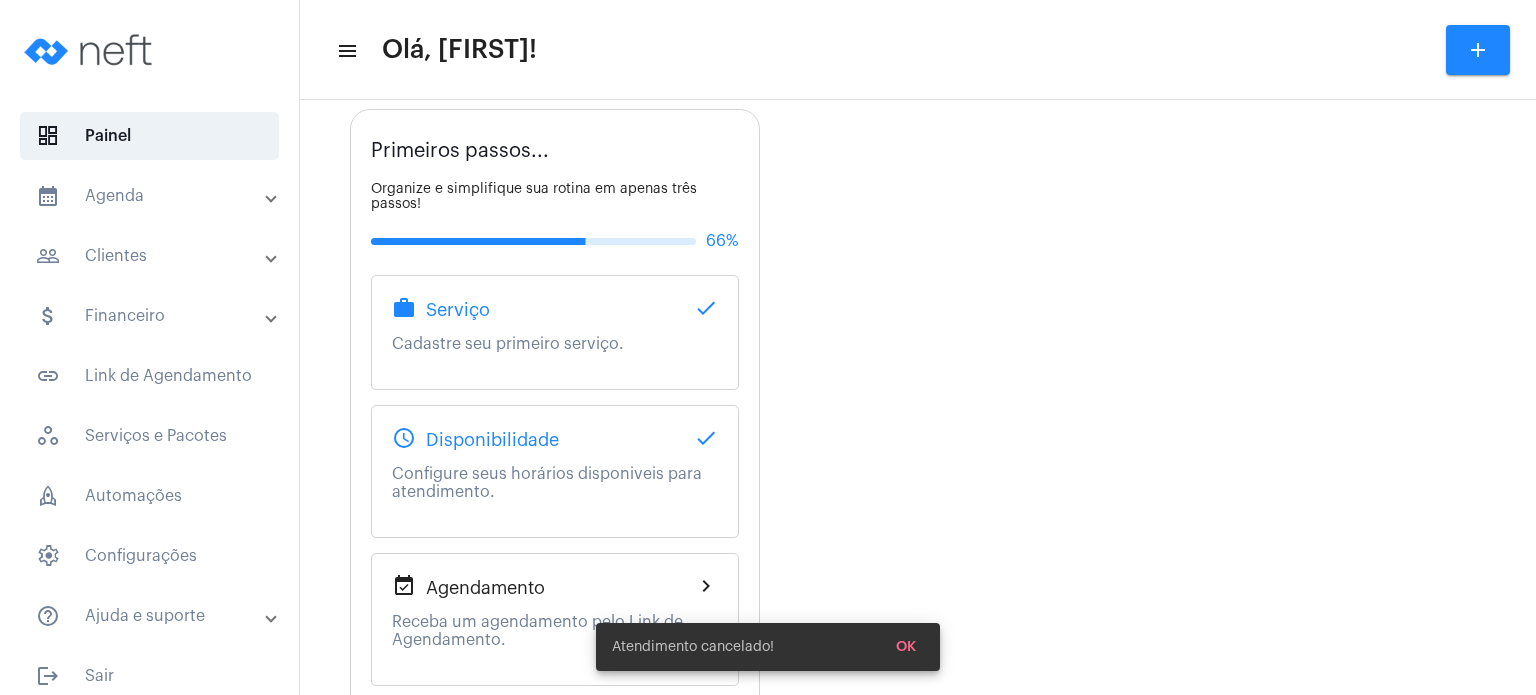 scroll, scrollTop: 0, scrollLeft: 0, axis: both 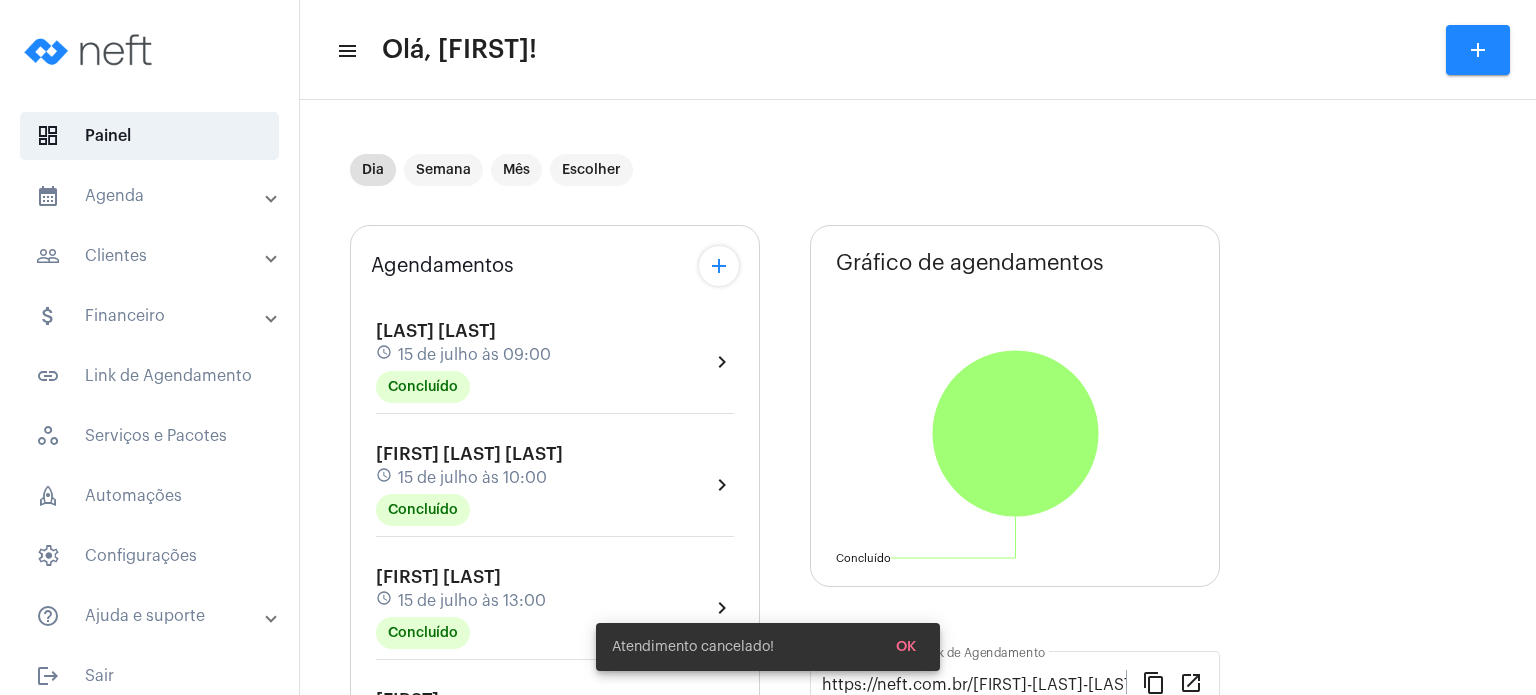 click on "calendar_month_outlined  Agenda" at bounding box center (151, 196) 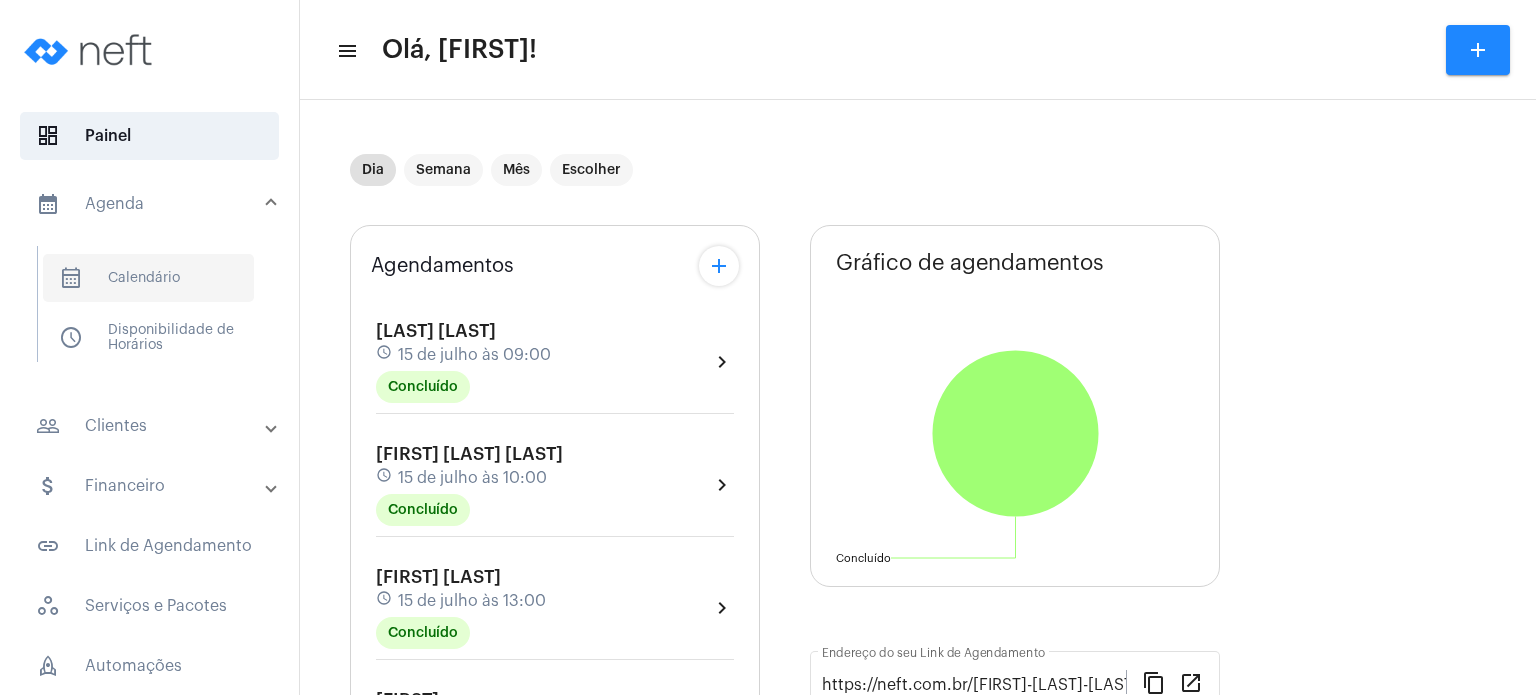click on "calendar_month_outlined   Calendário" at bounding box center [148, 278] 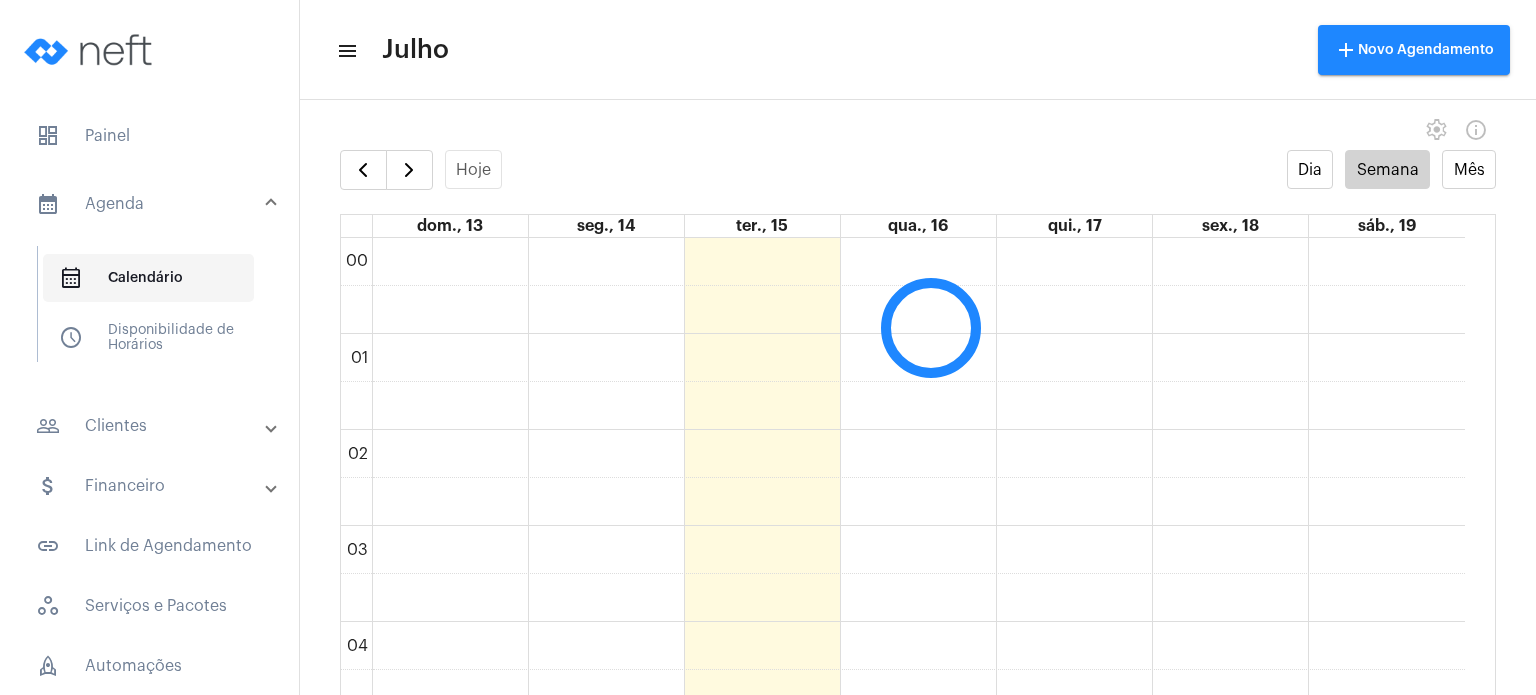 scroll, scrollTop: 576, scrollLeft: 0, axis: vertical 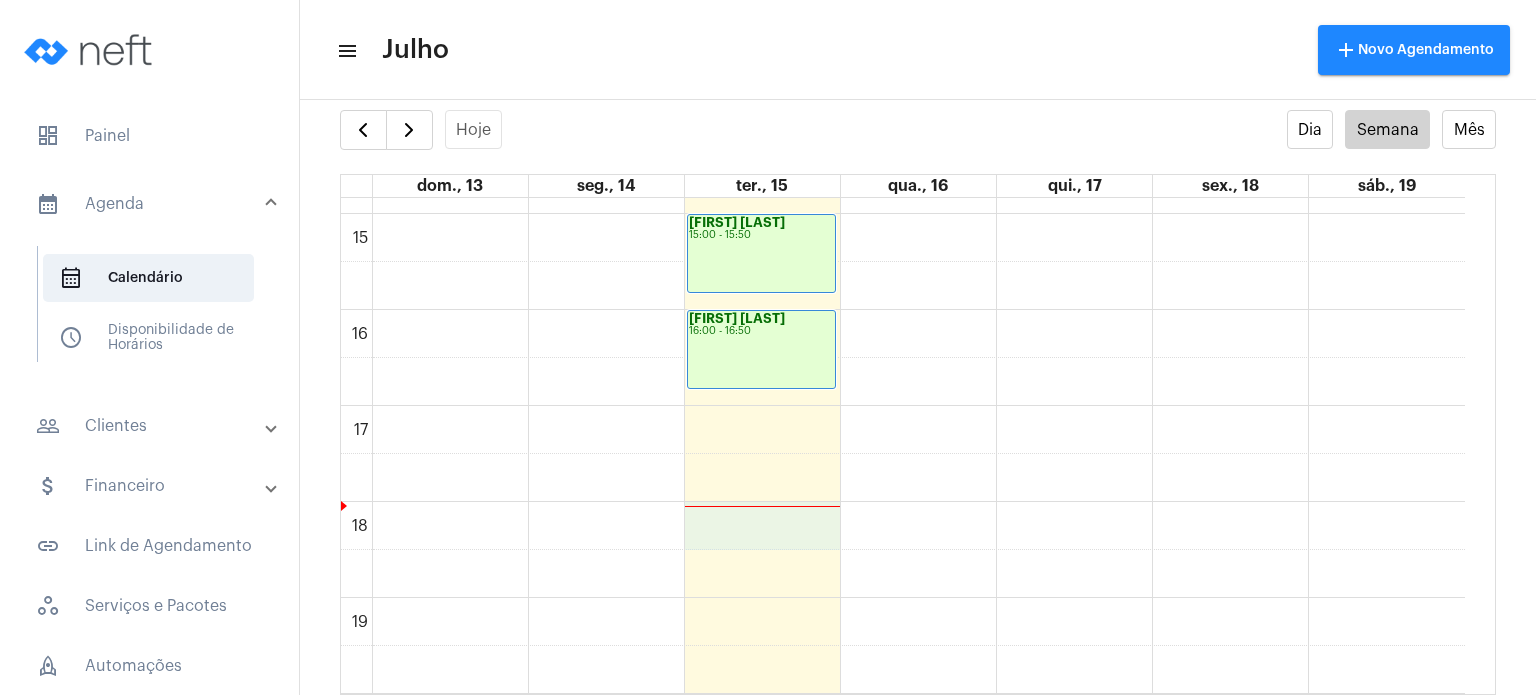click on "00 01 02 03 04 05 06 07 08 09 10 11 12 13 14 15 16 17 18 19 20 21 22 23
[FIRST] [LAST] [LAST]...
09:00 - 09:50
[FIRST] [LAST] [LAST]...
10:00 - 10:50
[FIRST] [LAST] [LAST]...
13:00 - 13:50
[LAST] [LAST]
09:00 - 09:50
[FIRST] [LAST] [LAST] ...
10:00 - 10:50
[FIRST] [LAST] [LAST]...
13:00 - 13:50
[FIRST]
14:00 - 14:50
[FIRST] [LAST]
15:00 - 15:50
[FIRST] [LAST]
16:00 - 16:50" 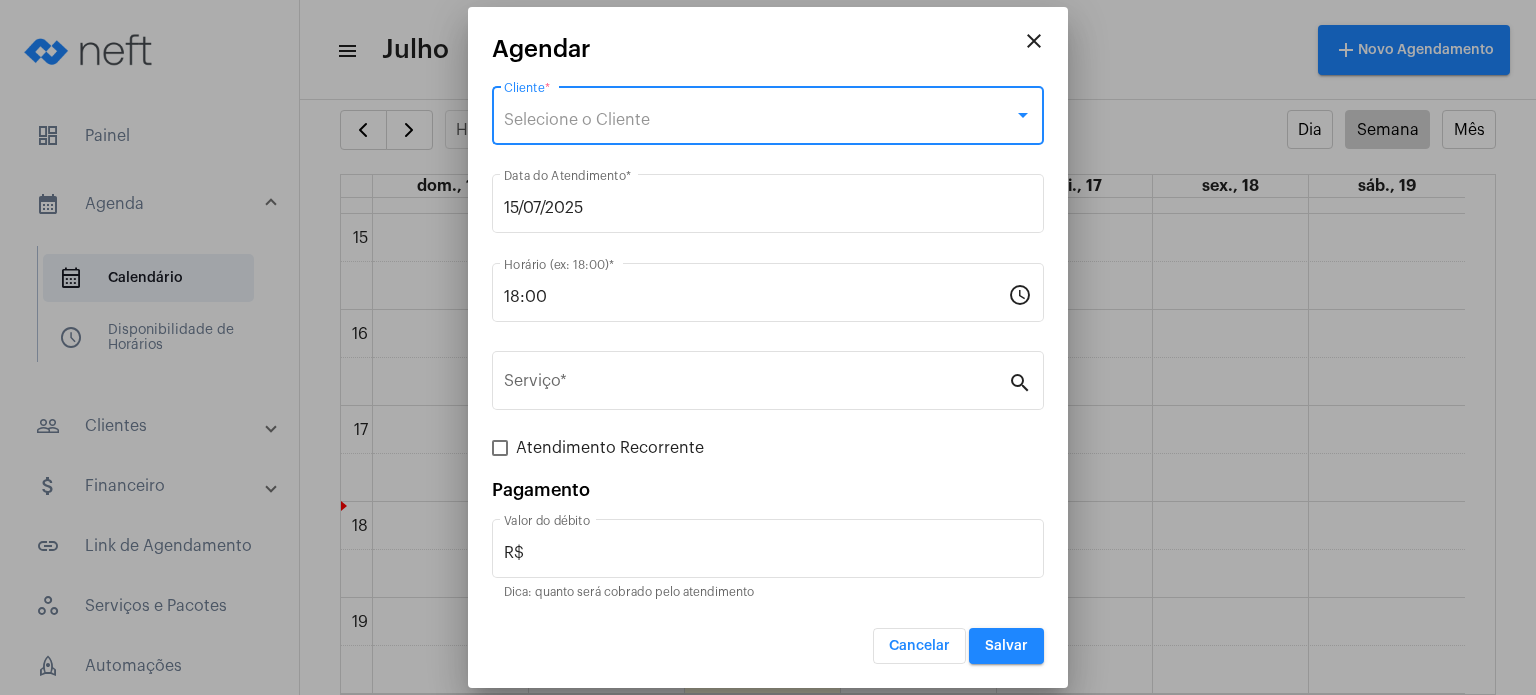 click on "Selecione o Cliente" at bounding box center [577, 120] 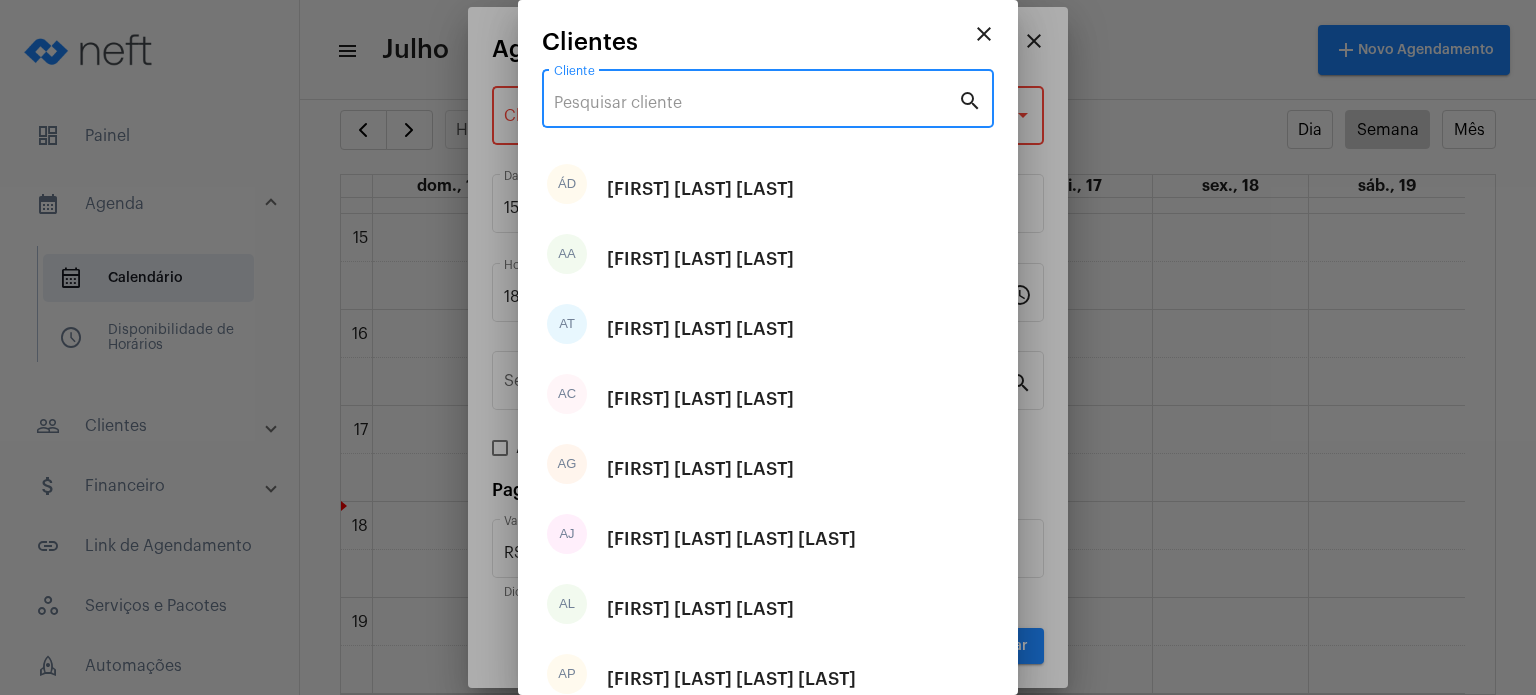 click on "Cliente" at bounding box center (756, 103) 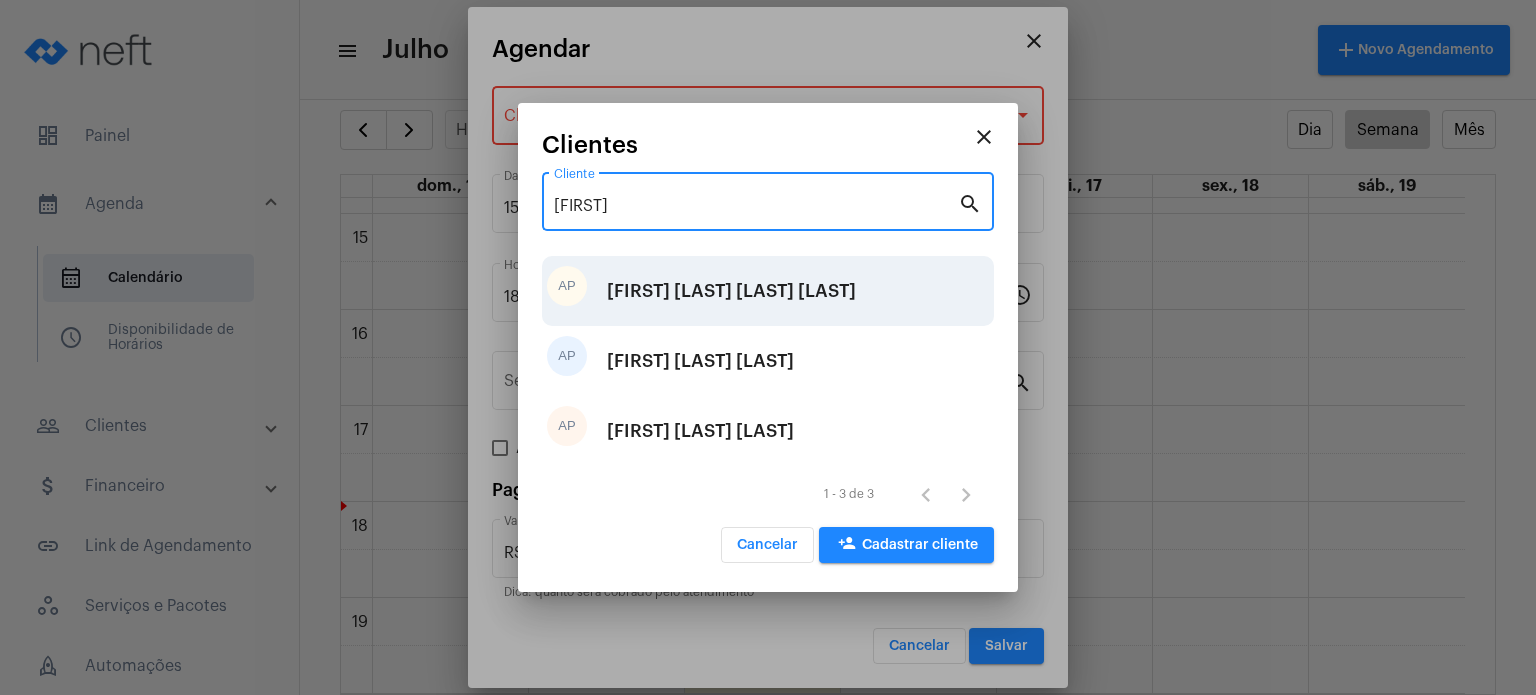 type on "[FIRST]" 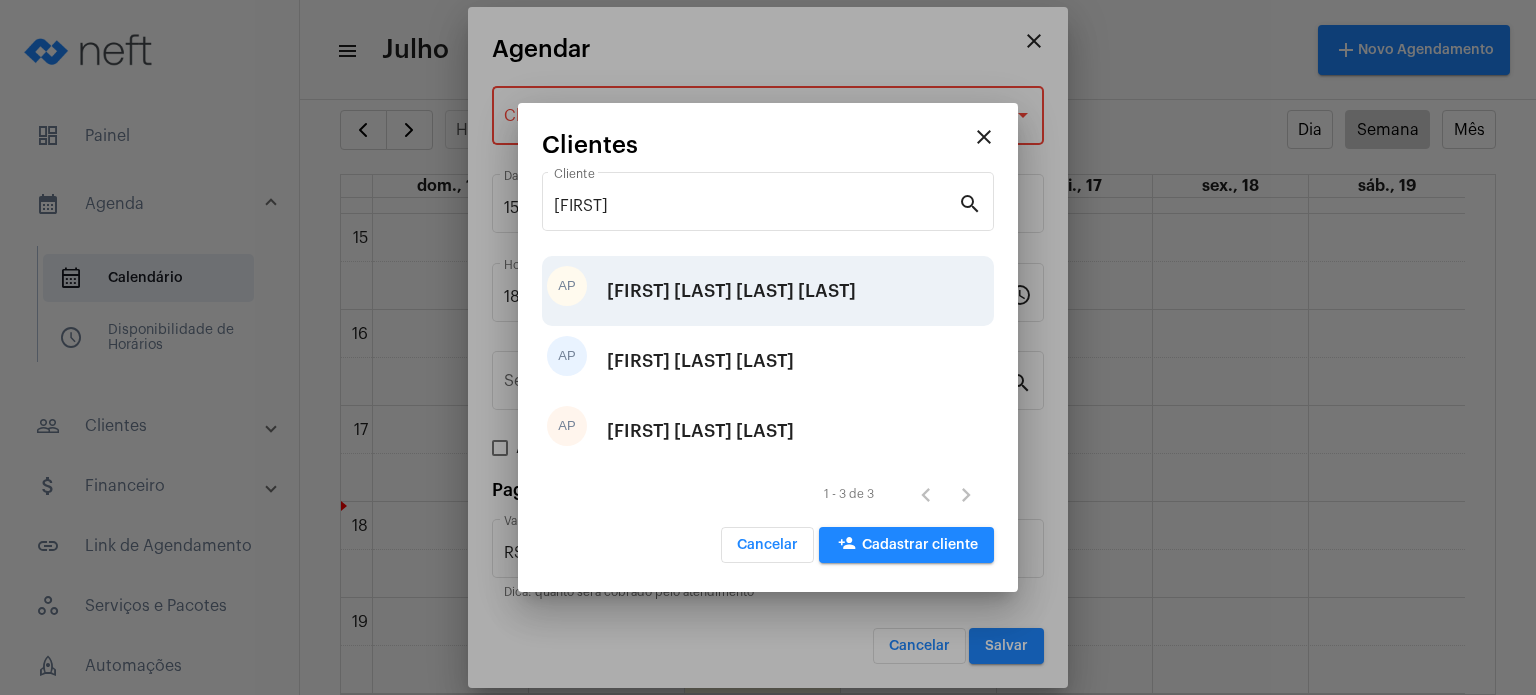 click on "[FIRST] [LAST] [LAST] [LAST]" at bounding box center [731, 291] 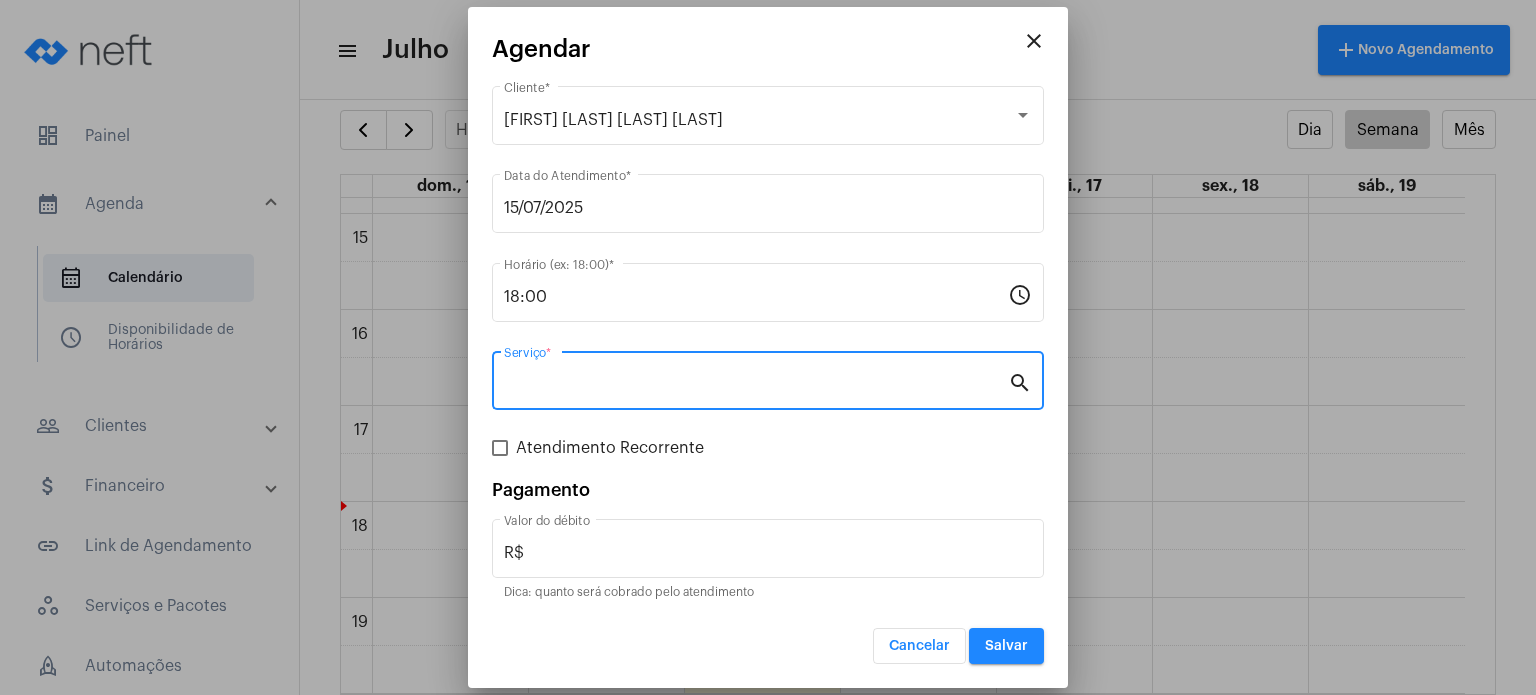 click on "Serviço  *" at bounding box center [756, 385] 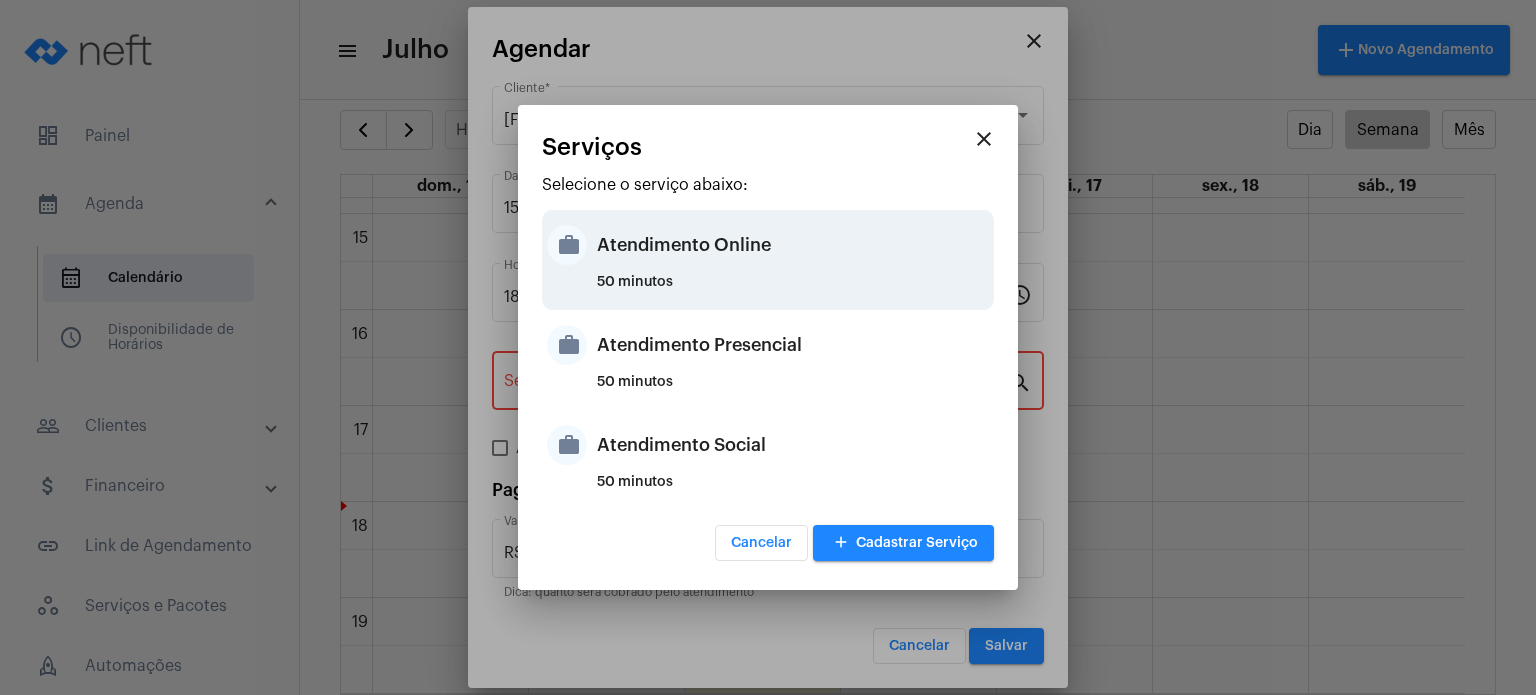click on "Atendimento Online" at bounding box center (793, 245) 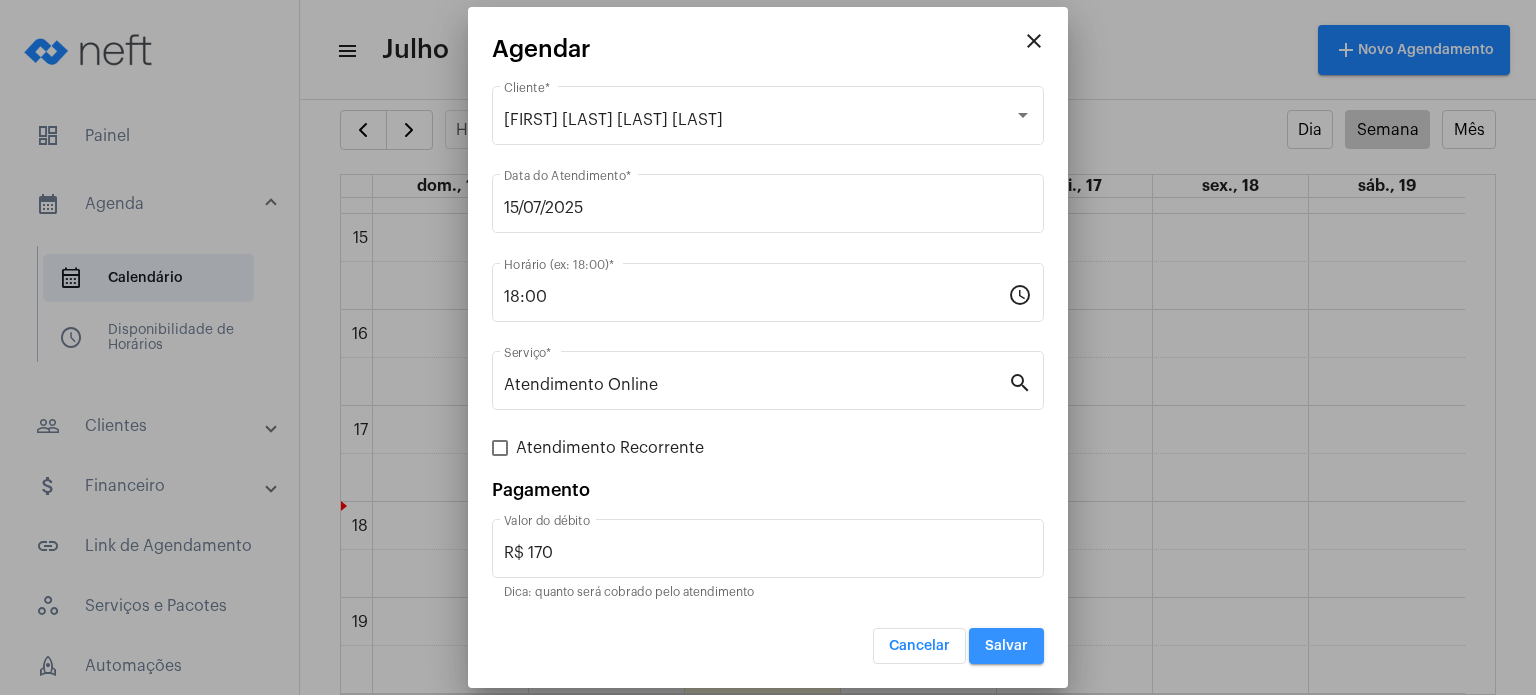 click on "Salvar" at bounding box center [1006, 646] 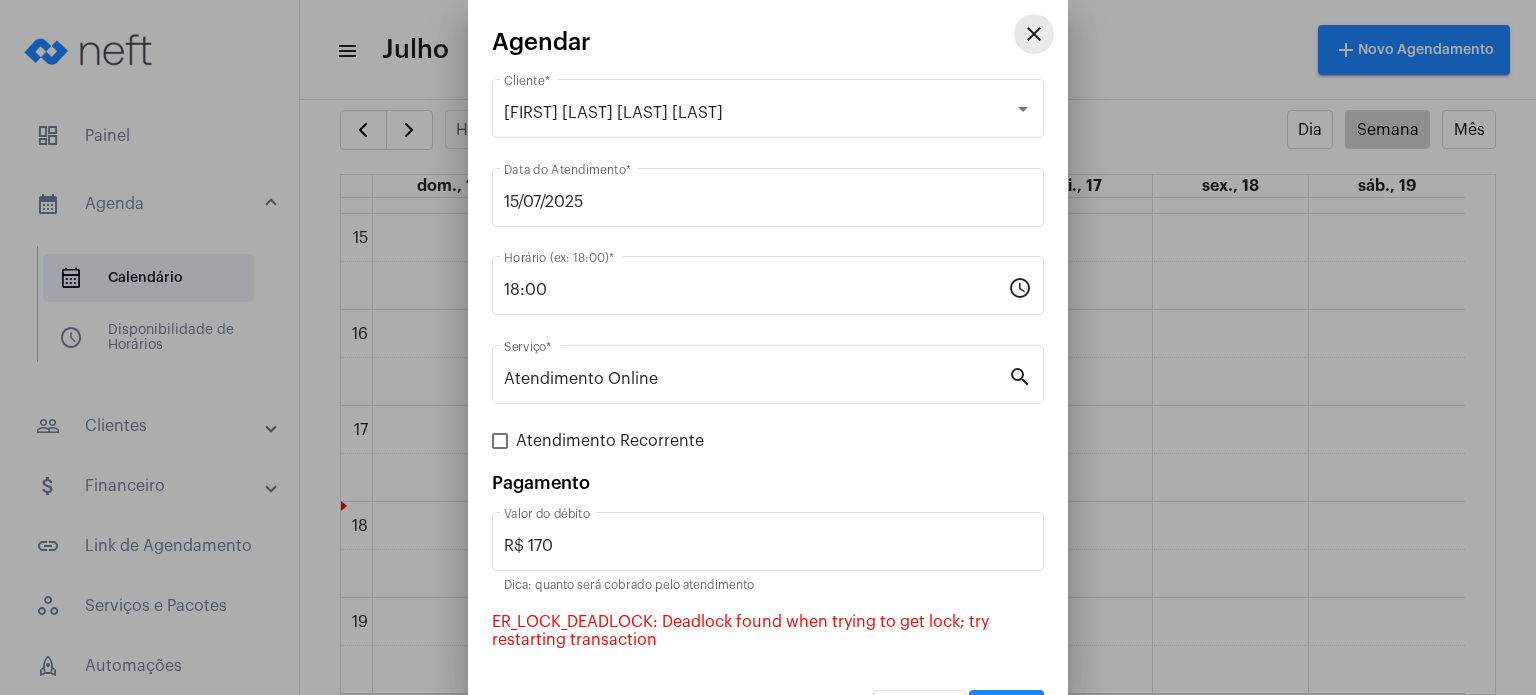 click on "close" at bounding box center [1034, 34] 